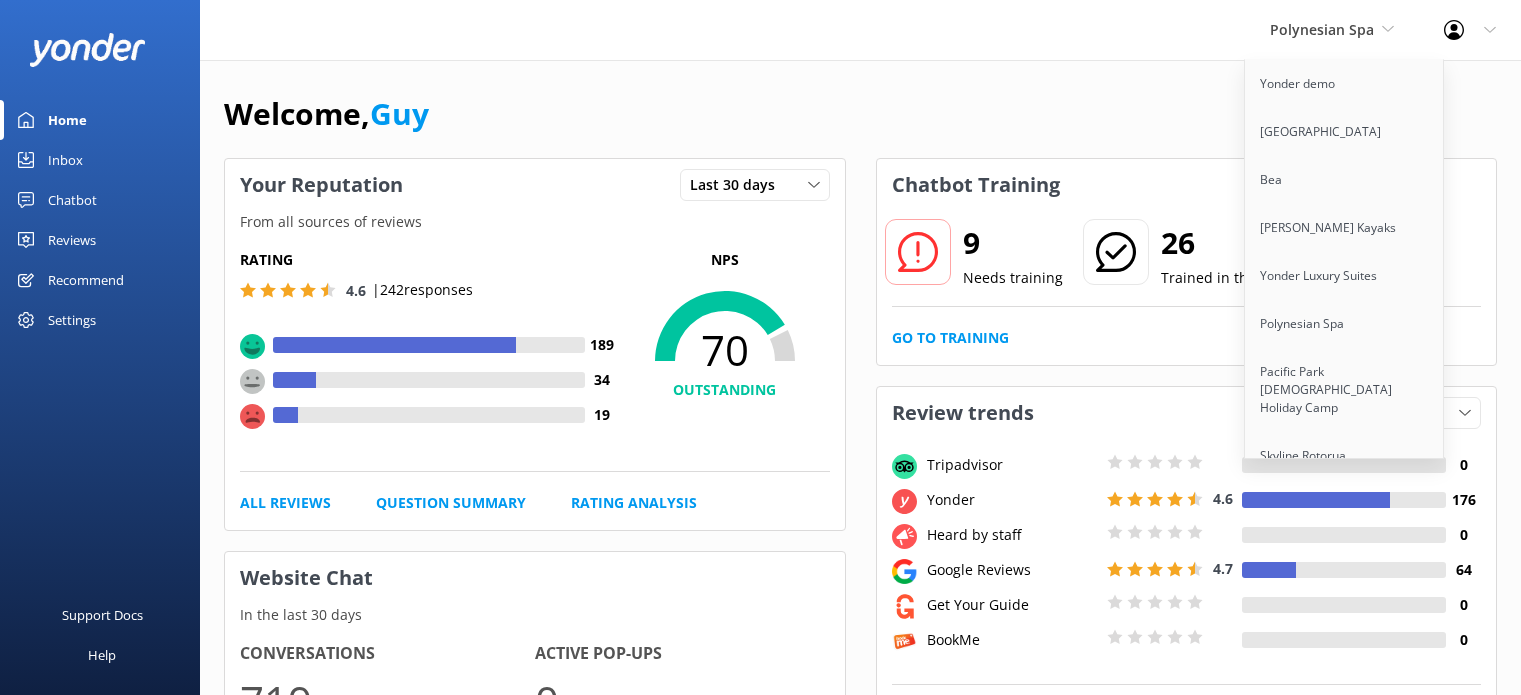 scroll, scrollTop: 709, scrollLeft: 0, axis: vertical 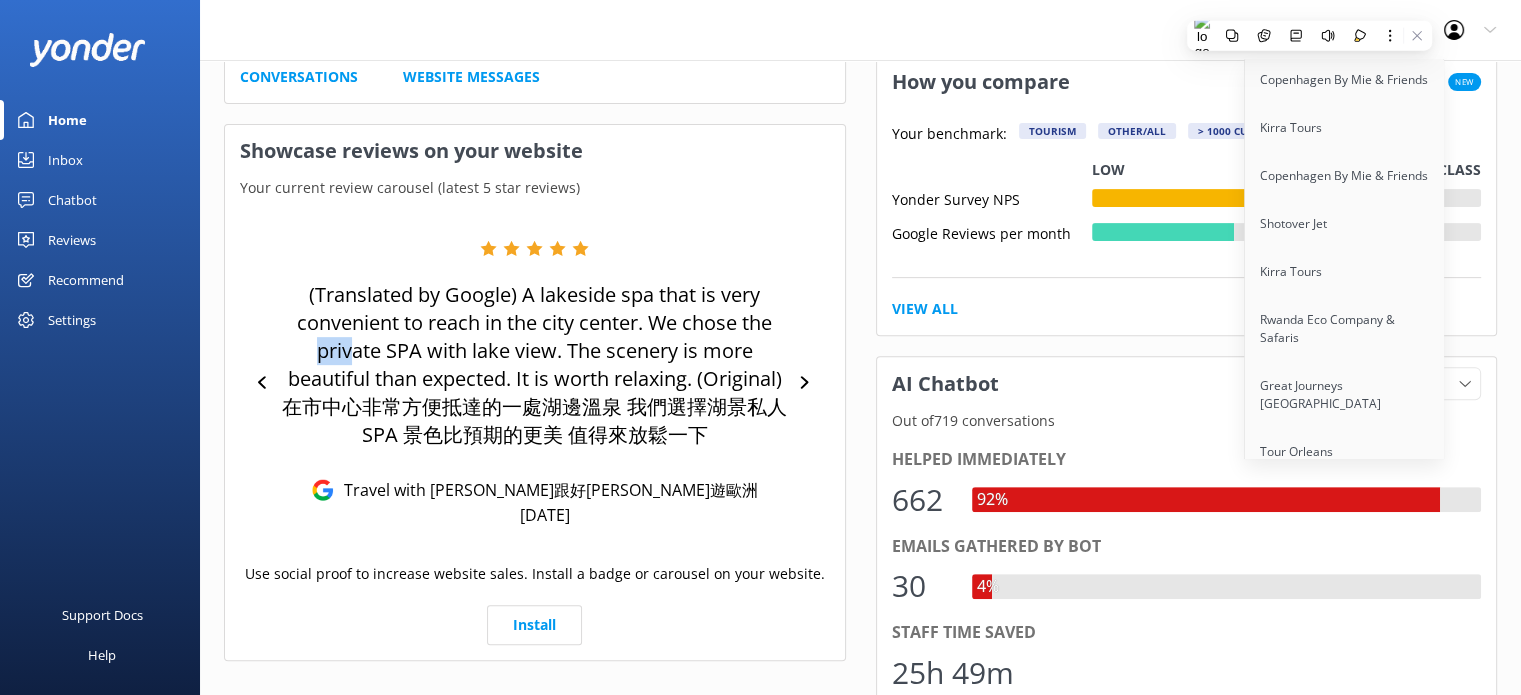 click at bounding box center (1328, 36) 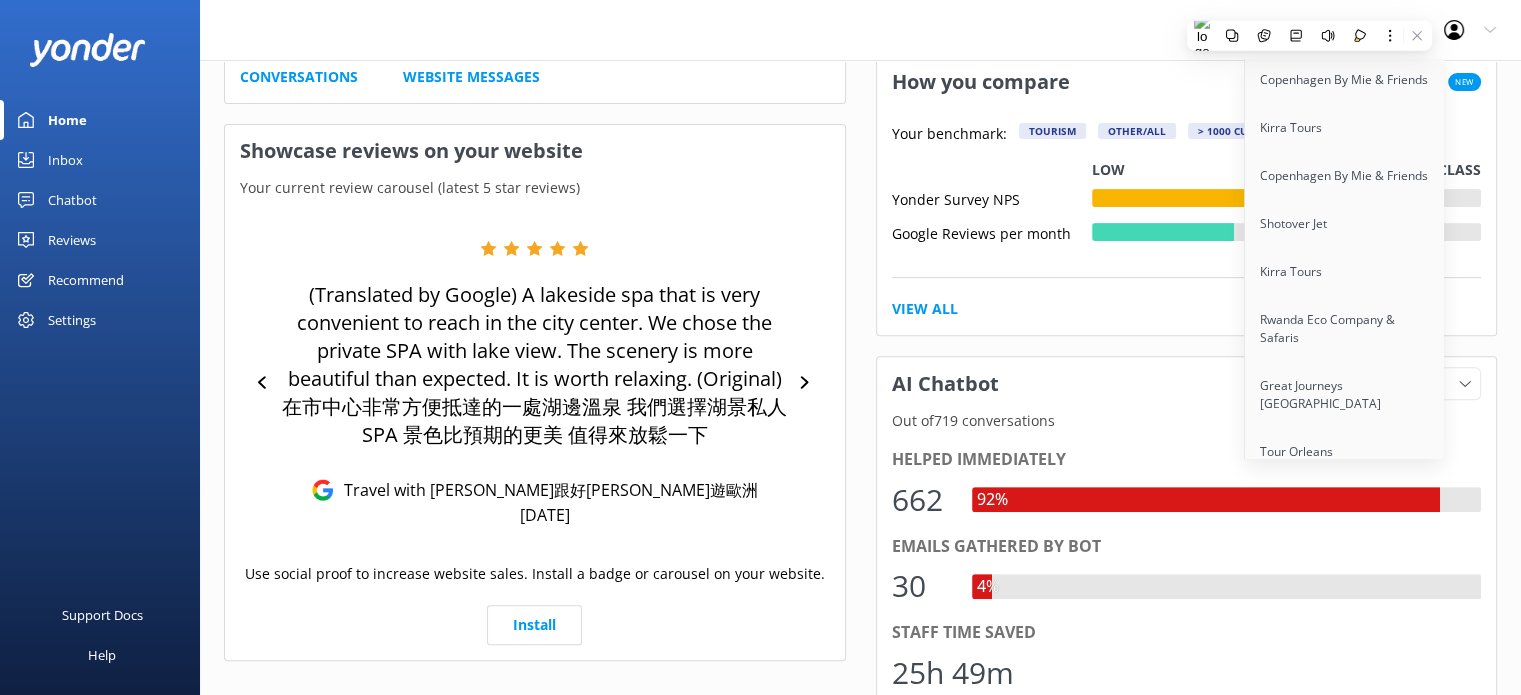 click on "Polynesian Spa Yonder demo [GEOGRAPHIC_DATA] Bea [PERSON_NAME] Kayaks Yonder Luxury Suites [GEOGRAPHIC_DATA] [DEMOGRAPHIC_DATA] Holiday Camp [GEOGRAPHIC_DATA] [GEOGRAPHIC_DATA] [GEOGRAPHIC_DATA] [GEOGRAPHIC_DATA] [GEOGRAPHIC_DATA][PERSON_NAME][GEOGRAPHIC_DATA] [GEOGRAPHIC_DATA] [GEOGRAPHIC_DATA] [GEOGRAPHIC_DATA] Treewalk & Altitude Tropical Sailing [GEOGRAPHIC_DATA]’s [GEOGRAPHIC_DATA] and Motels Wilsons [PERSON_NAME] MONOPOLY DREAMS [GEOGRAPHIC_DATA] [GEOGRAPHIC_DATA] [GEOGRAPHIC_DATA] [GEOGRAPHIC_DATA] [GEOGRAPHIC_DATA] Cruises [GEOGRAPHIC_DATA] Sailing Blue Lagoon Cruises Timber Trail Shuttle & Bike Hire Pelorus Mail Boat [GEOGRAPHIC_DATA] [GEOGRAPHIC_DATA] Tour Company [GEOGRAPHIC_DATA] Cougar Line Water Taxi [PERSON_NAME] Expeditions [GEOGRAPHIC_DATA] Crossing Shuttles Real [GEOGRAPHIC_DATA] Skydive [GEOGRAPHIC_DATA] [GEOGRAPHIC_DATA] [GEOGRAPHIC_DATA] [GEOGRAPHIC_DATA] [GEOGRAPHIC_DATA] Tours Waitomo TOP [GEOGRAPHIC_DATA] [GEOGRAPHIC_DATA] [GEOGRAPHIC_DATA] [GEOGRAPHIC_DATA] [GEOGRAPHIC_DATA] [GEOGRAPHIC_DATA] x Treble Cone Barefoot Chat Bot 👣⛵😎 [GEOGRAPHIC_DATA] Movie Set Tongariro River Rafting [GEOGRAPHIC_DATA] Black Cat Cruises [GEOGRAPHIC_DATA] Tours The [PERSON_NAME][GEOGRAPHIC_DATA] and [GEOGRAPHIC_DATA] [GEOGRAPHIC_DATA] Shoreline Beach Service Coastal 30a Chairs The Helicopter Line" at bounding box center (760, 30) 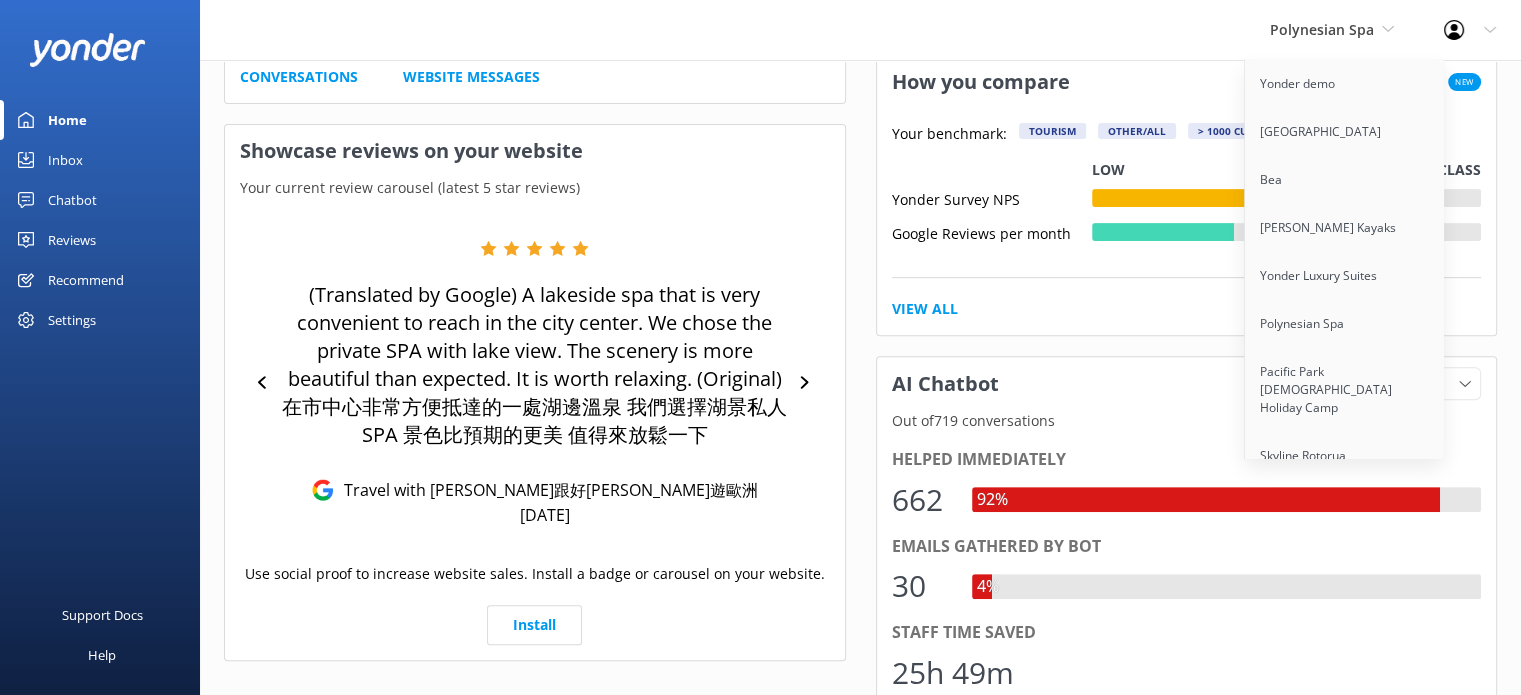 scroll, scrollTop: 652, scrollLeft: 0, axis: vertical 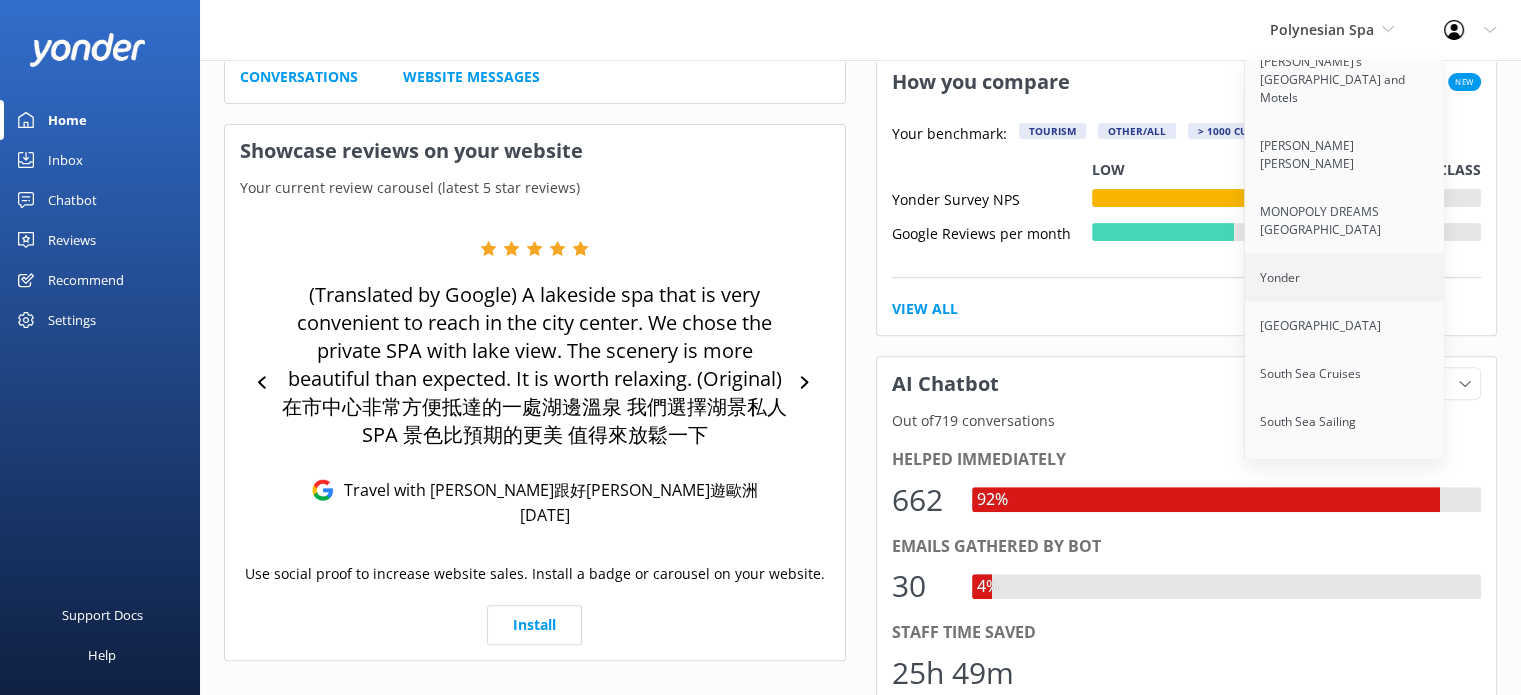 click on "Yonder" at bounding box center [1345, 278] 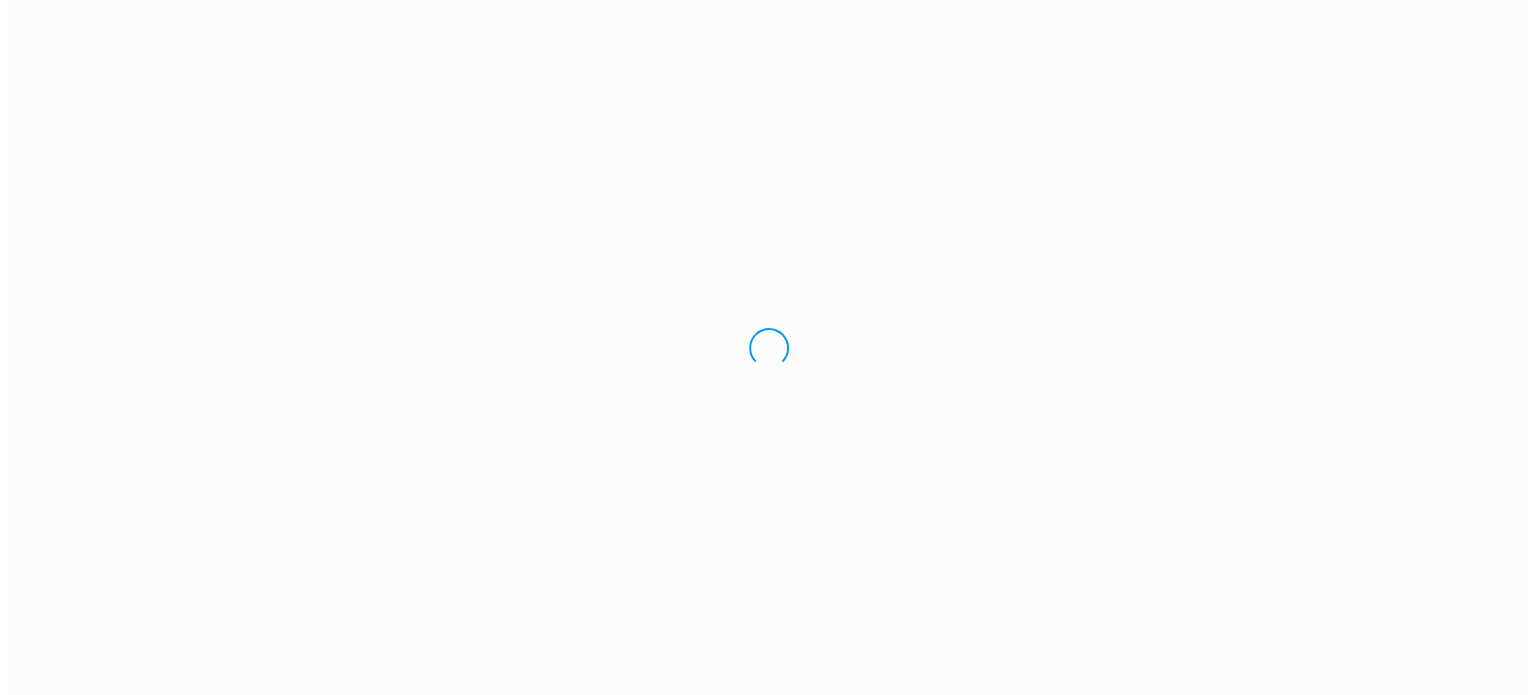 scroll, scrollTop: 0, scrollLeft: 0, axis: both 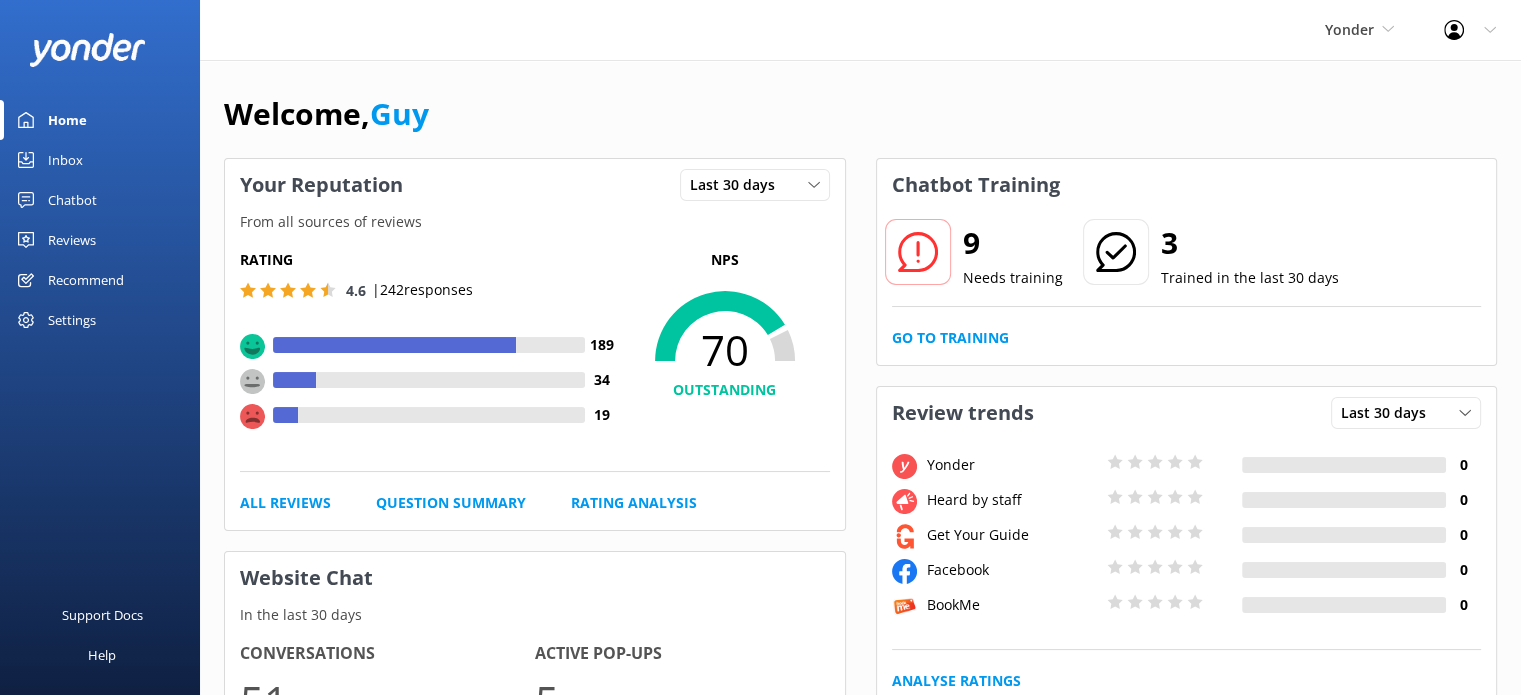 click on "Inbox" at bounding box center [100, 160] 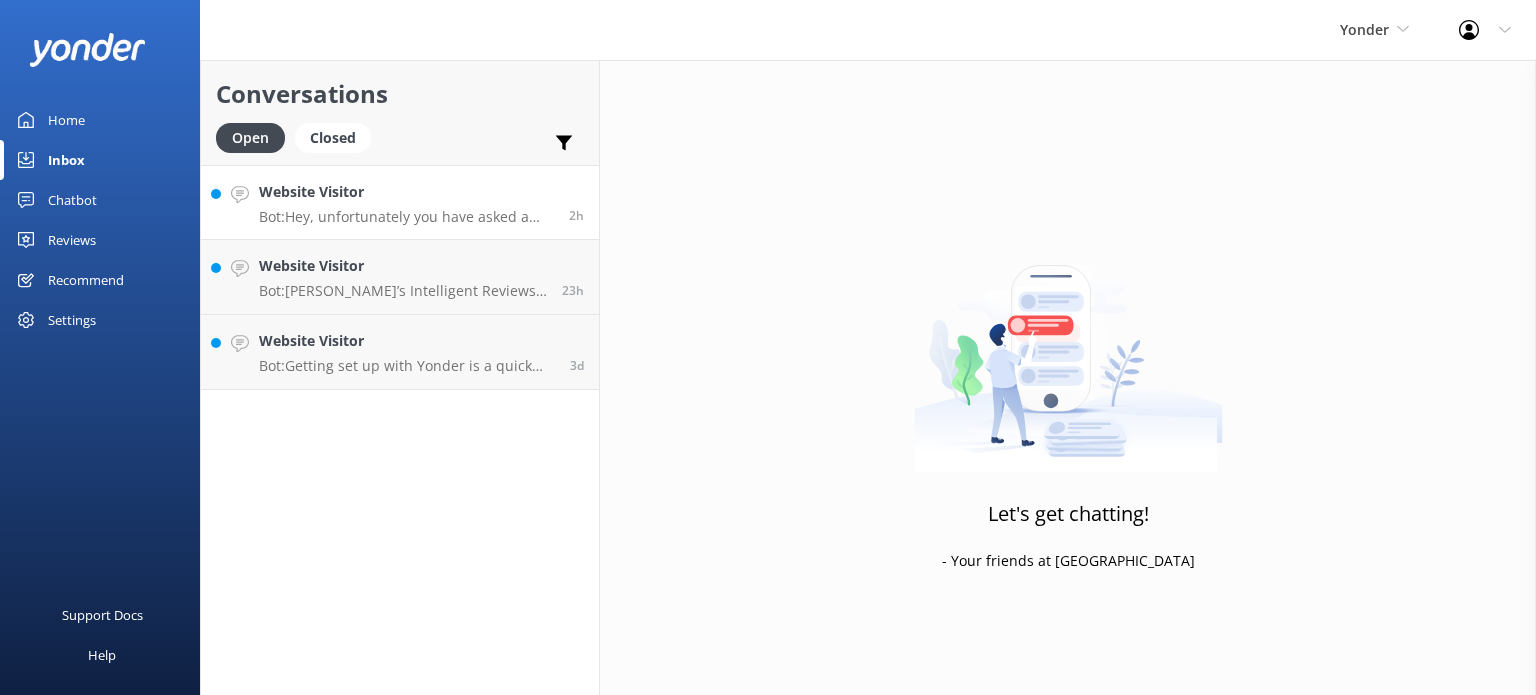 click on "Bot:  Hey, unfortunately you have asked a question that is outside of my knowledge base.
It would be great if you could either leave your contact details and we can get in touch with you or touch base with [PERSON_NAME] at [PERSON_NAME][EMAIL_ADDRESS][DOMAIN_NAME]. You can also book a meeting with her here [URL][DOMAIN_NAME][PERSON_NAME]" at bounding box center [406, 217] 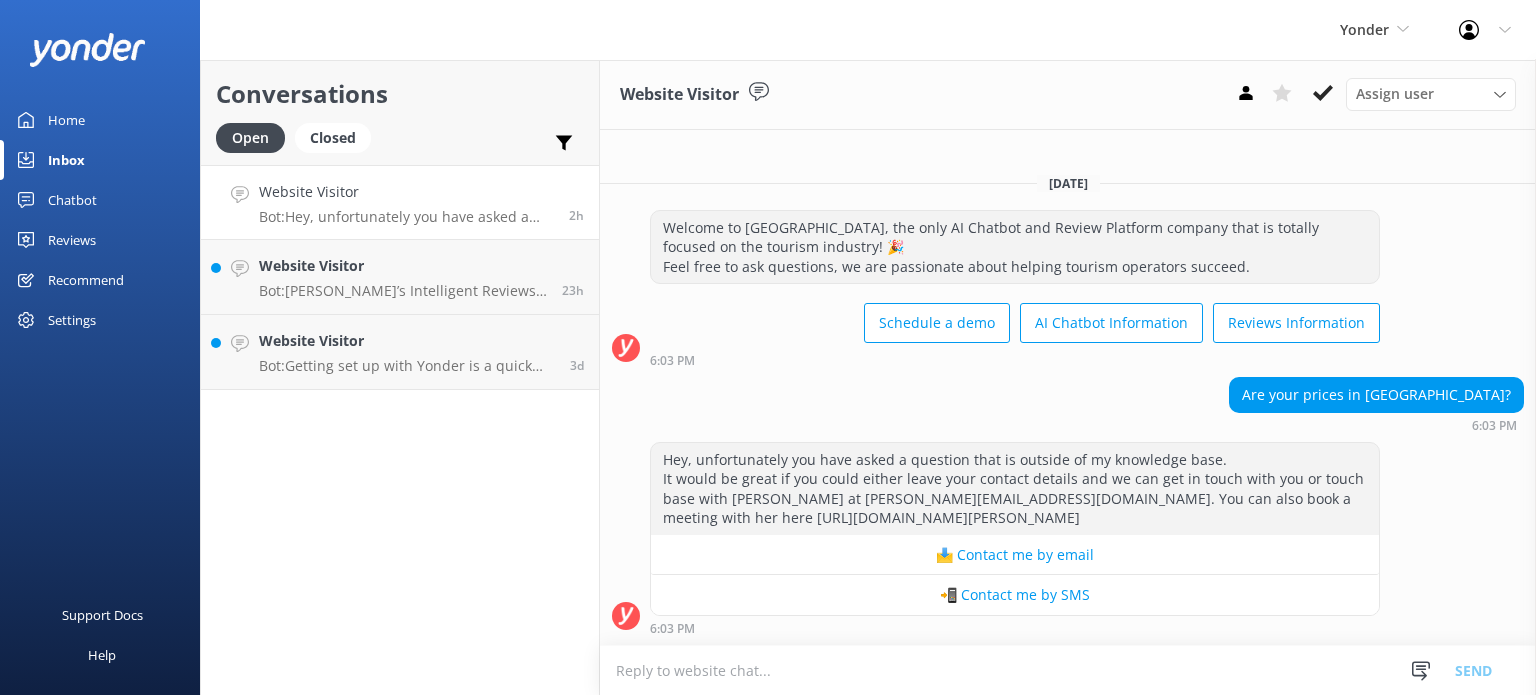click at bounding box center (1068, 670) 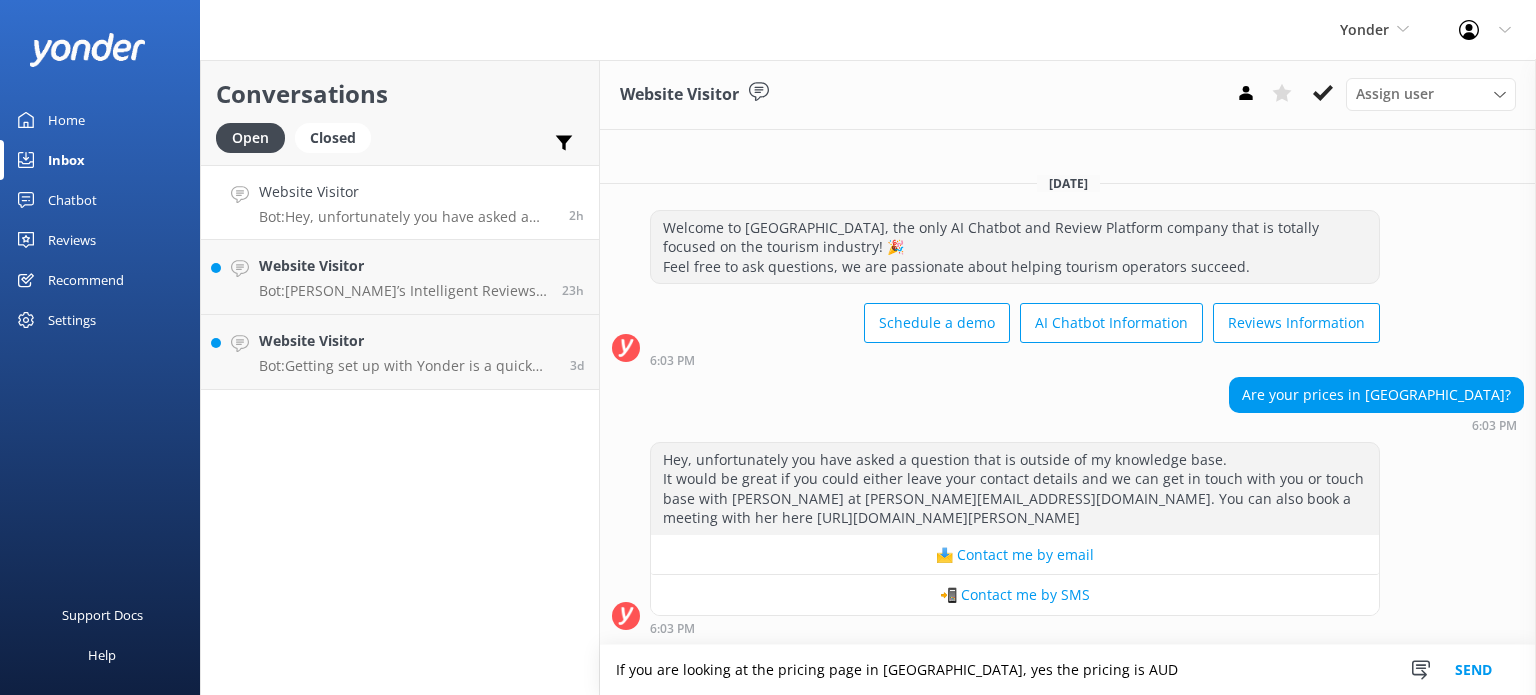 drag, startPoint x: 1475, startPoint y: 666, endPoint x: 1096, endPoint y: 675, distance: 379.10684 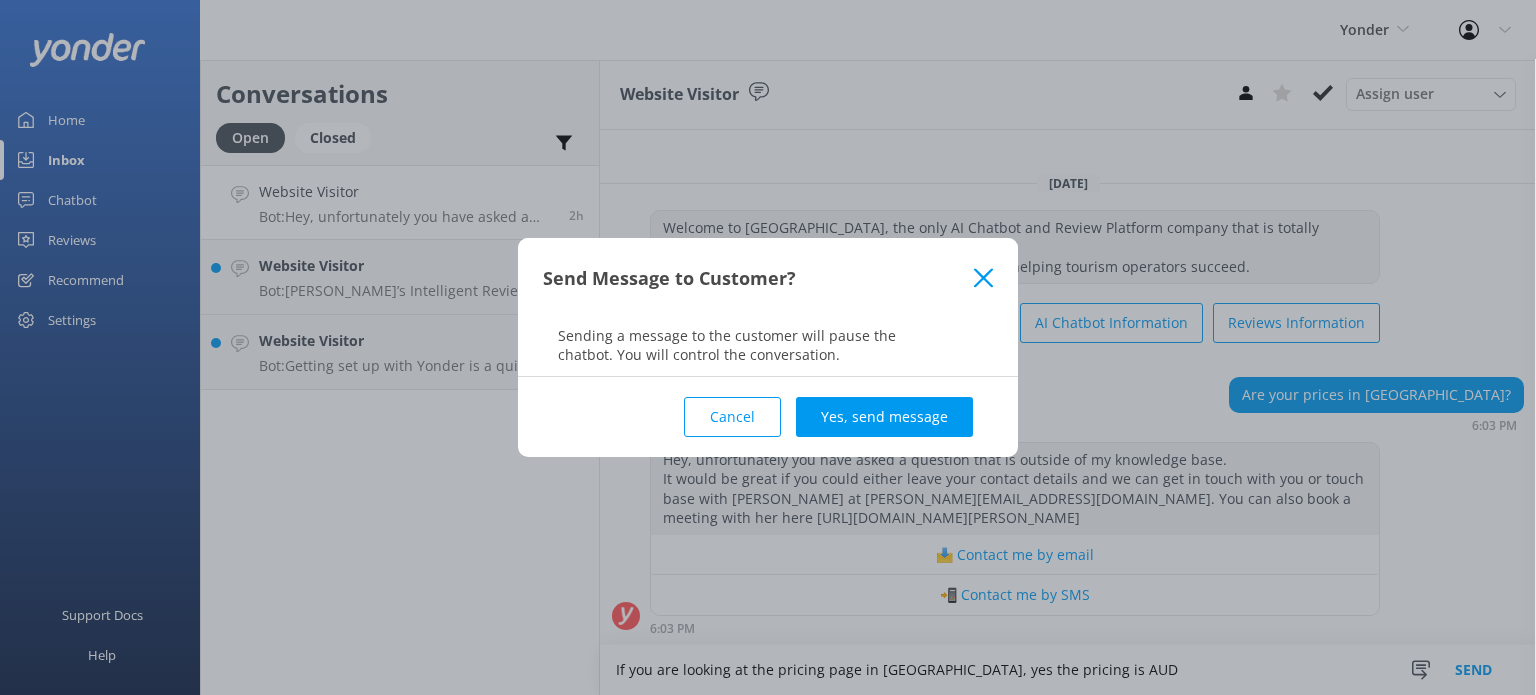 click on "Cancel Yes, send message" at bounding box center (768, 417) 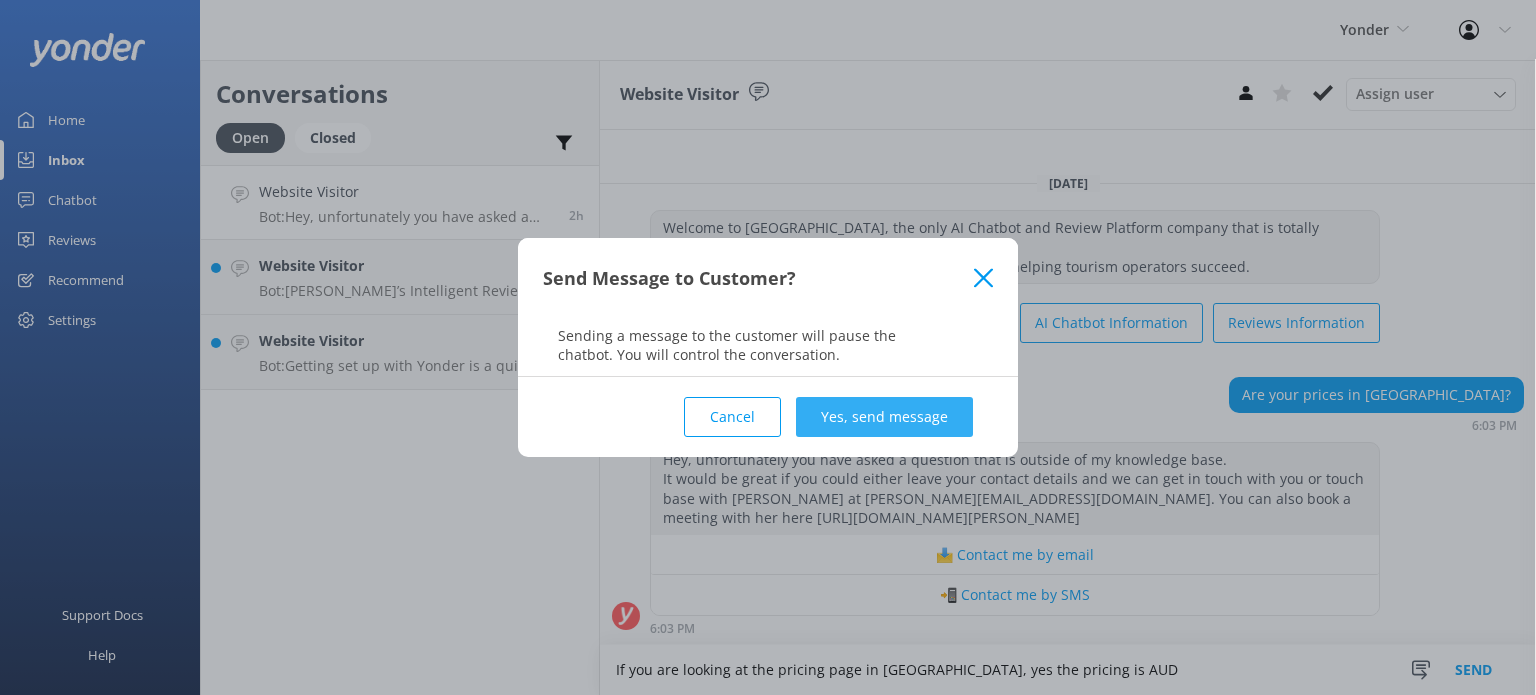 click on "Yes, send message" at bounding box center (884, 417) 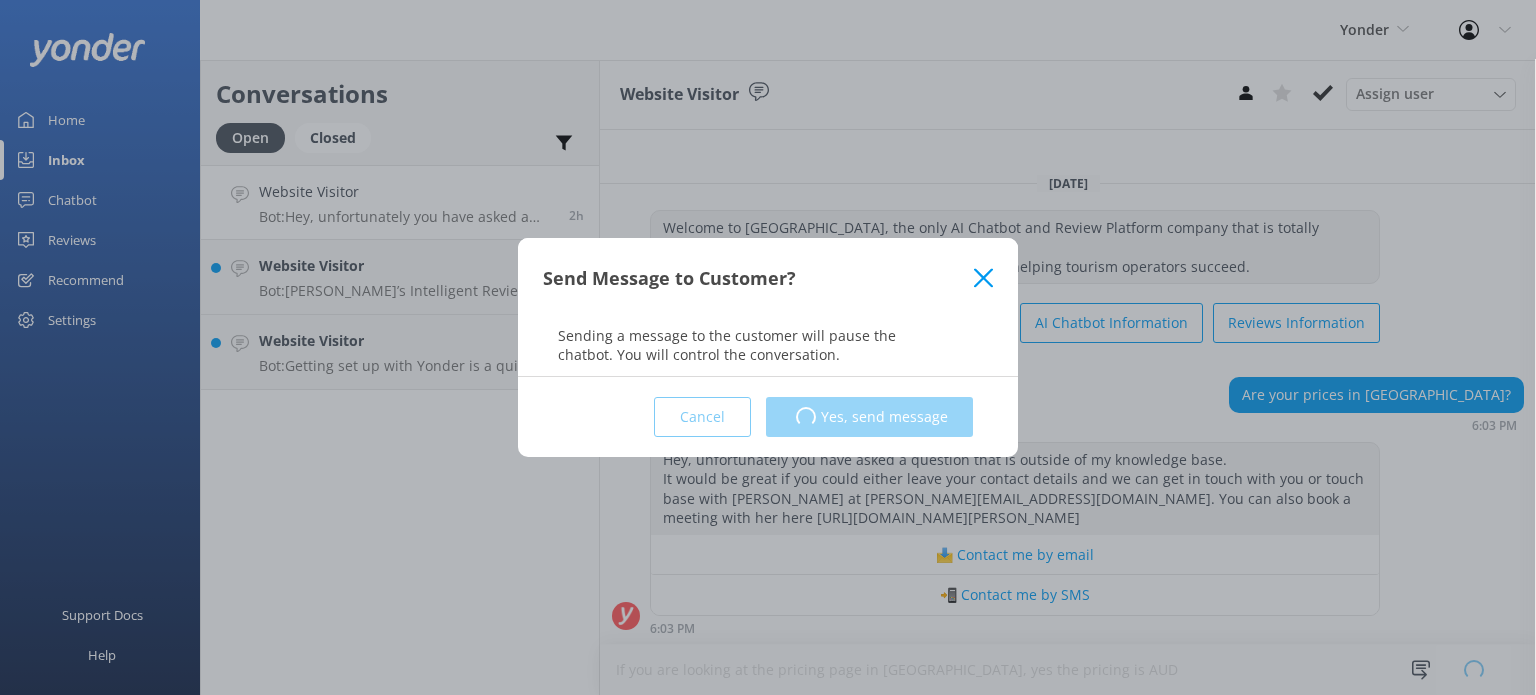 type 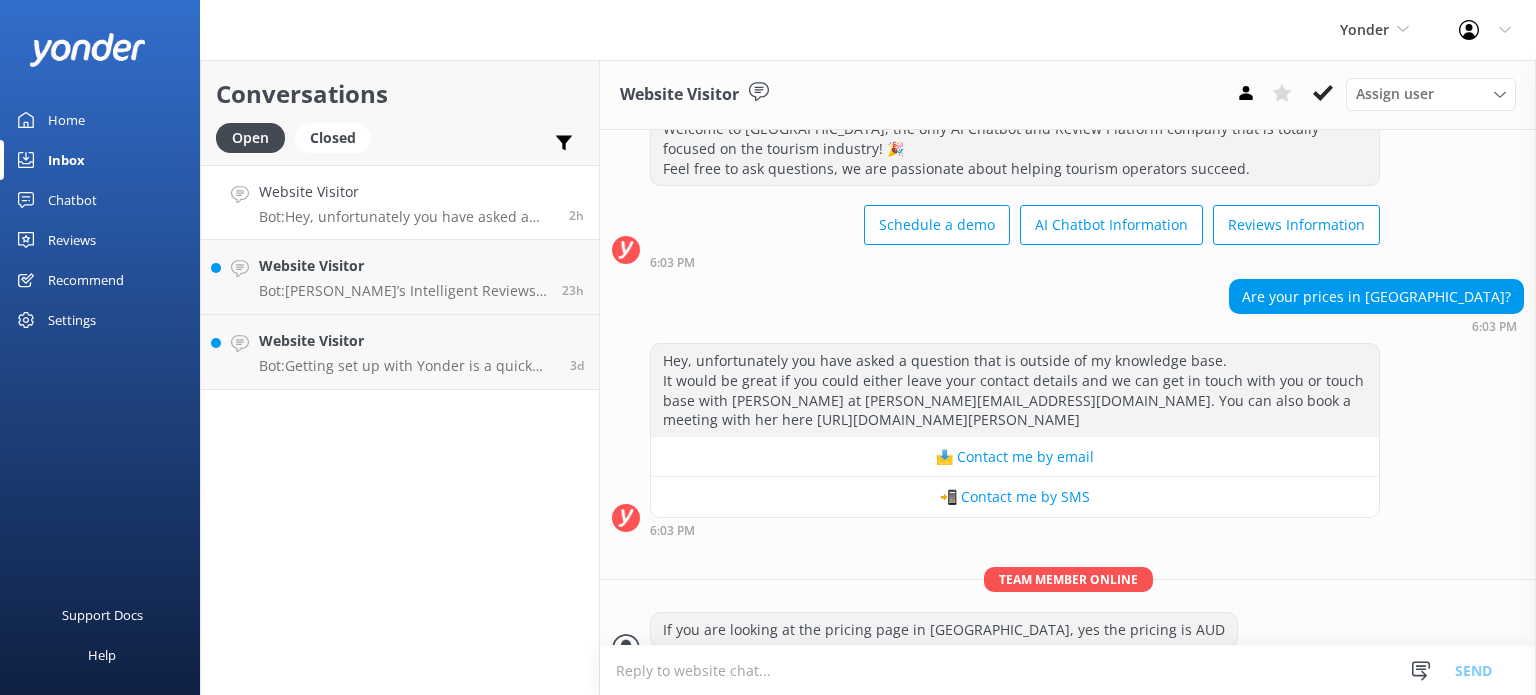 scroll, scrollTop: 100, scrollLeft: 0, axis: vertical 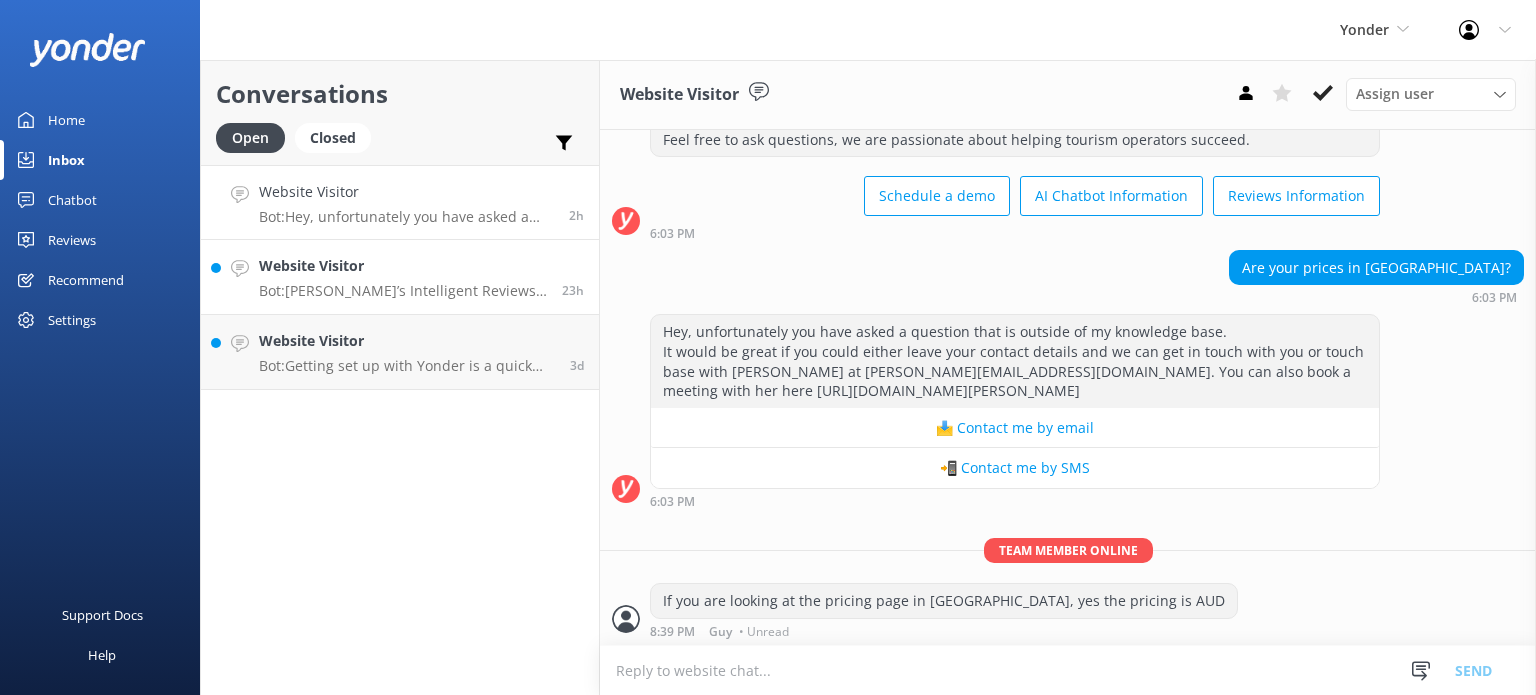 click on "Bot:  [PERSON_NAME]’s Intelligent Reviews helps you maximize 5-star reviews and gather valuable feedback effortlessly. With a 35–50% response rate, it automates review requests using your booking system or CRM, boosting reviews by 2–5x through NPS-based targeting. For more details and pricing, visit [URL][DOMAIN_NAME] or book a demo [DATE]." at bounding box center [403, 291] 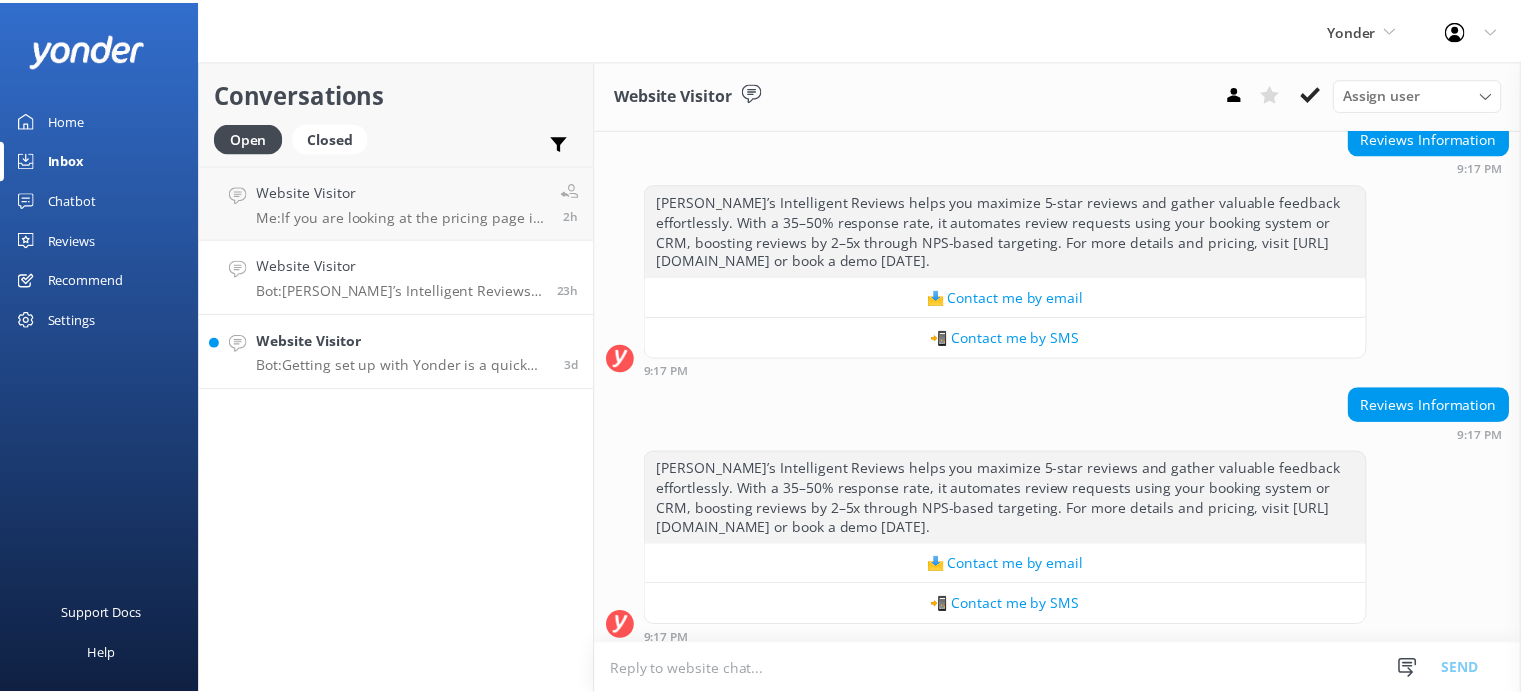 scroll, scrollTop: 237, scrollLeft: 0, axis: vertical 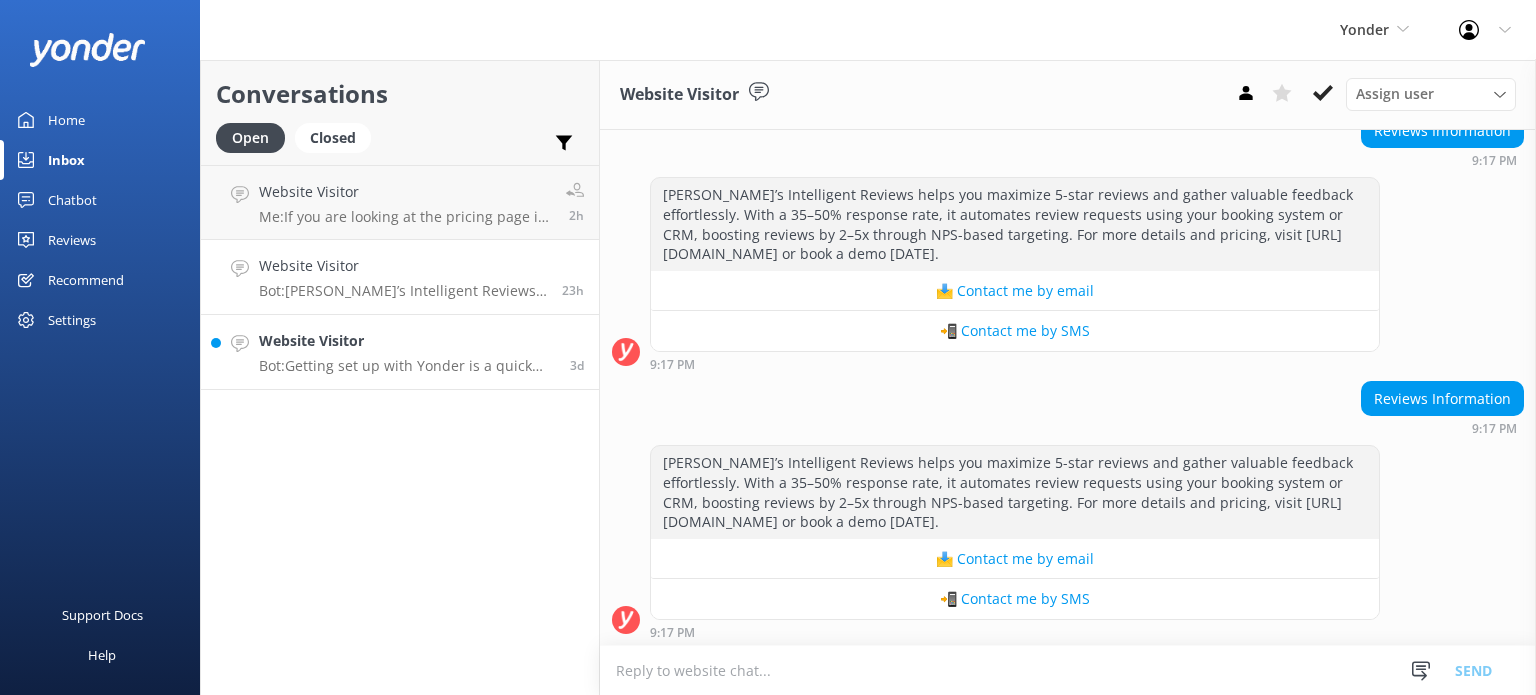 click on "Website Visitor" at bounding box center (407, 341) 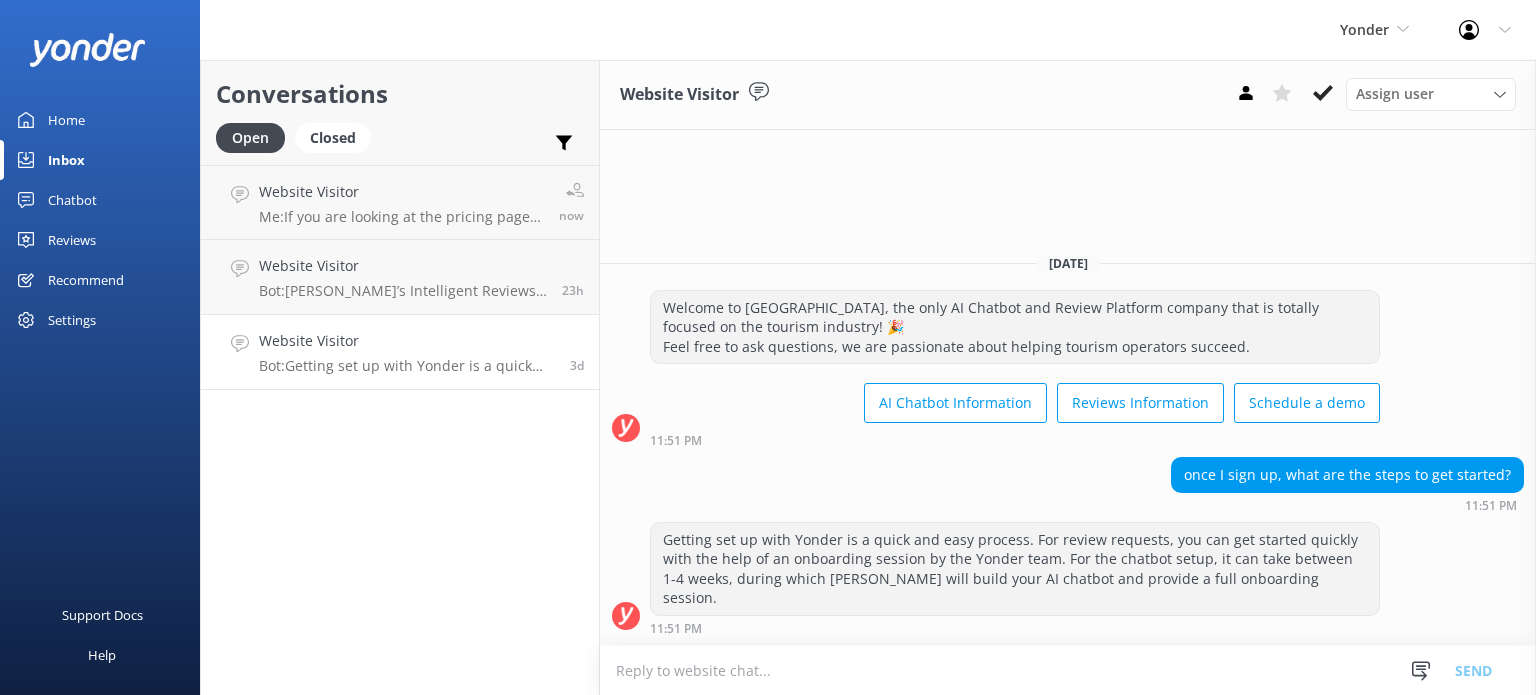 click on "Home" at bounding box center (100, 120) 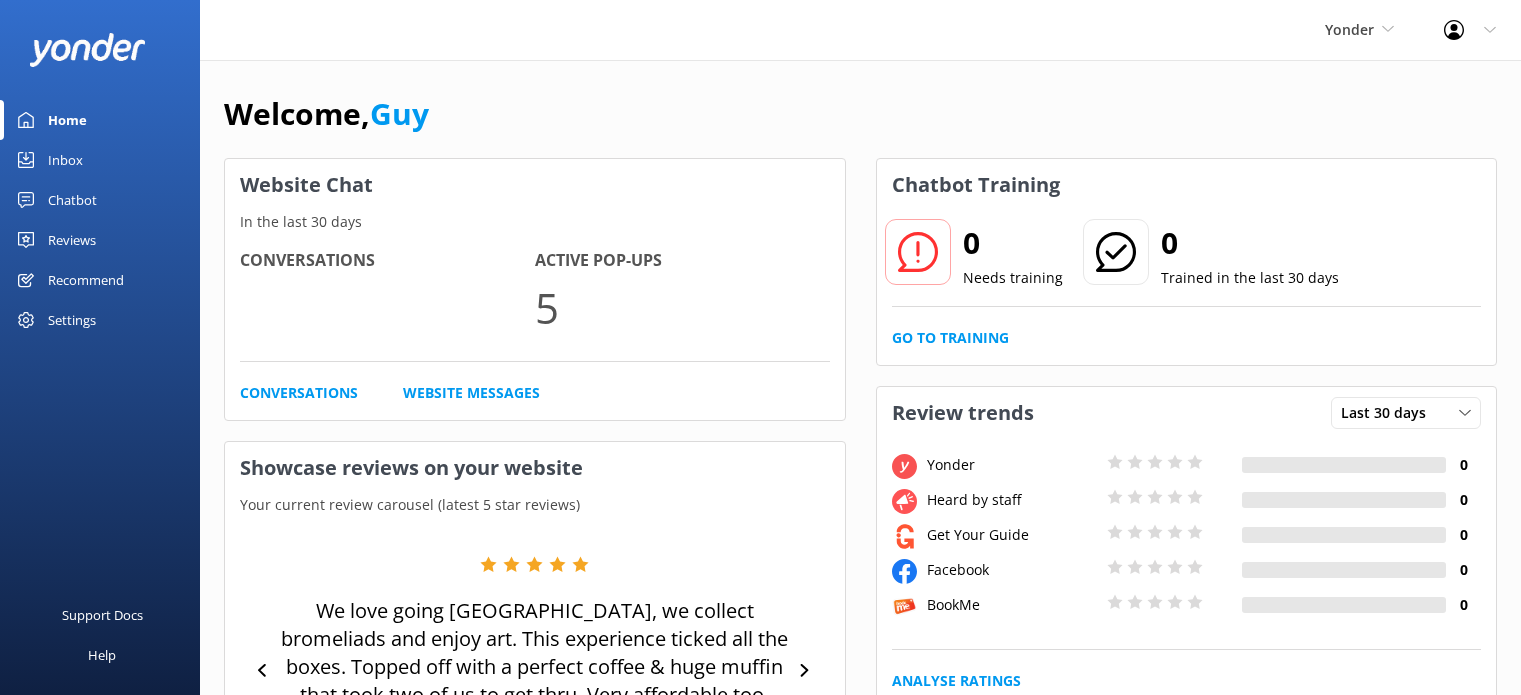 scroll, scrollTop: 0, scrollLeft: 0, axis: both 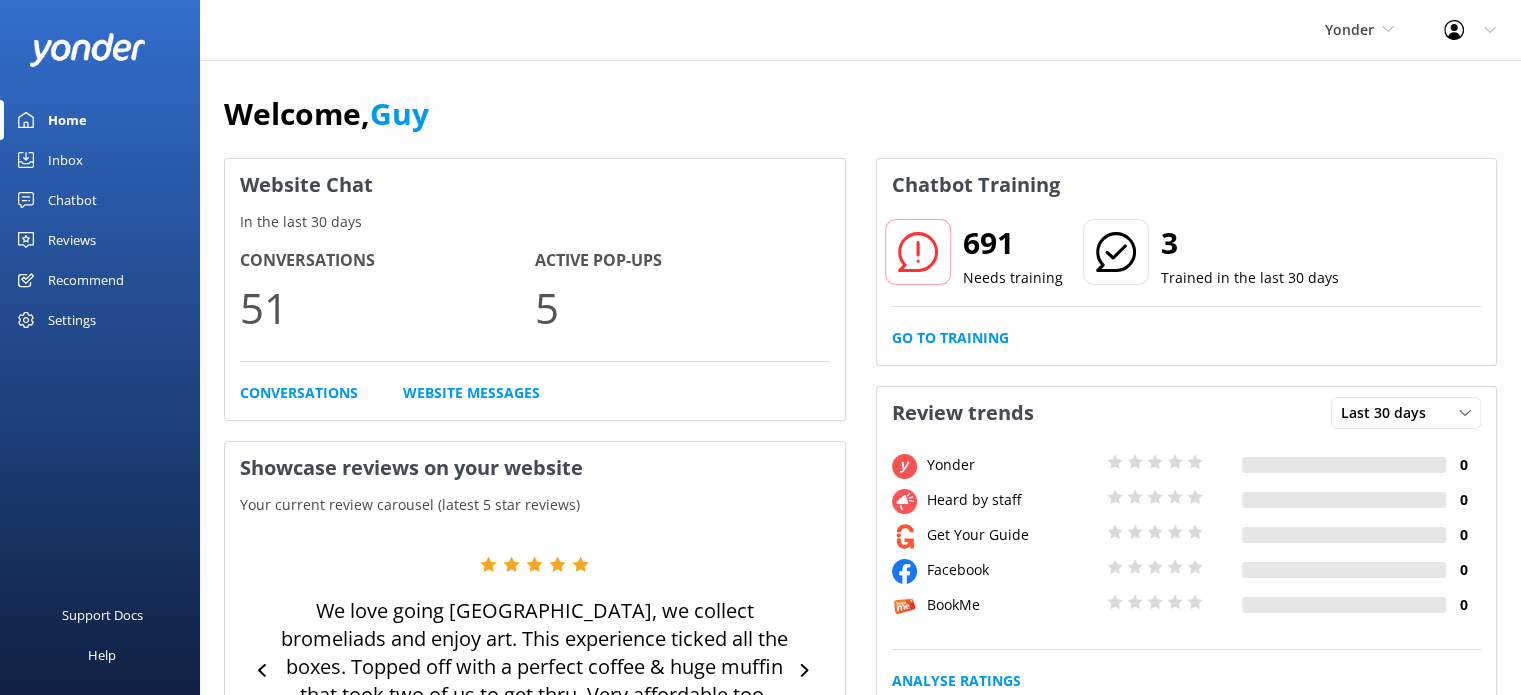 click on "Home" at bounding box center [100, 120] 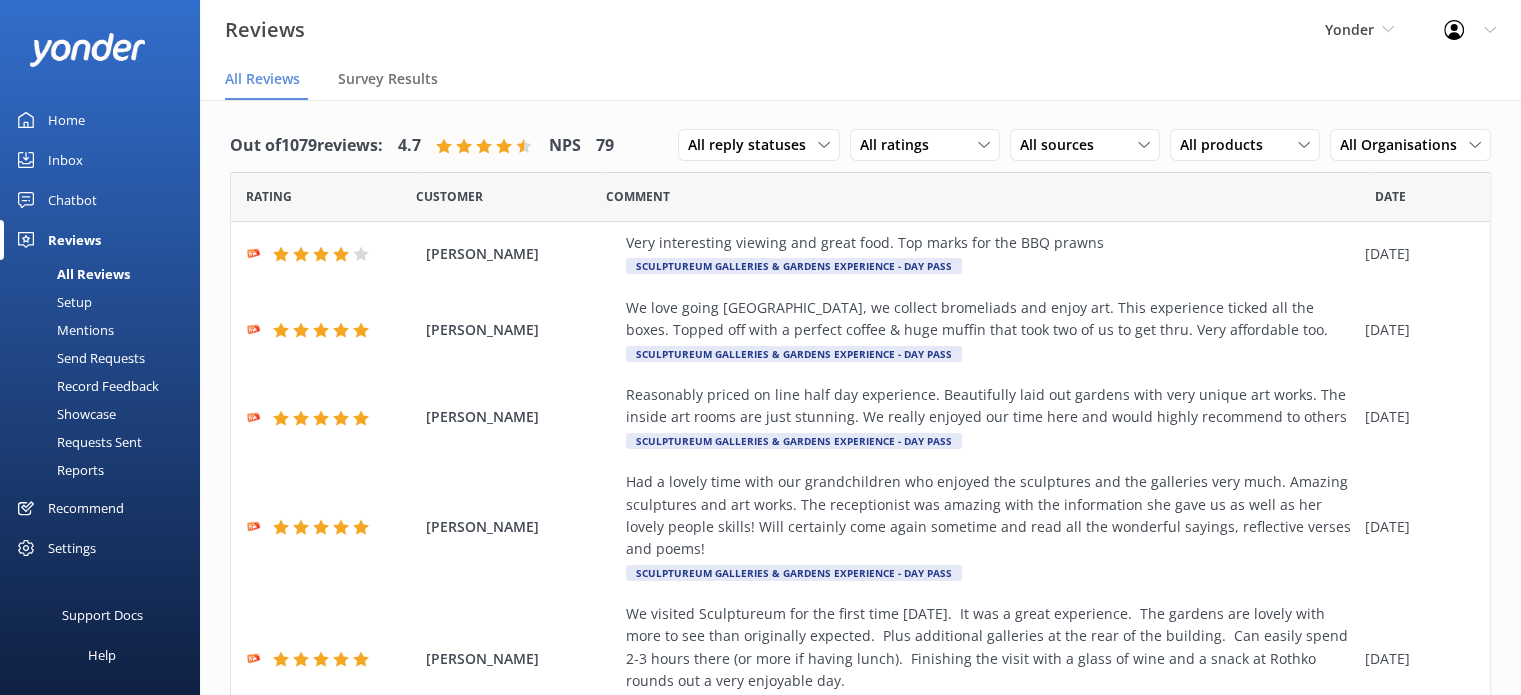 click on "Settings" at bounding box center (72, 548) 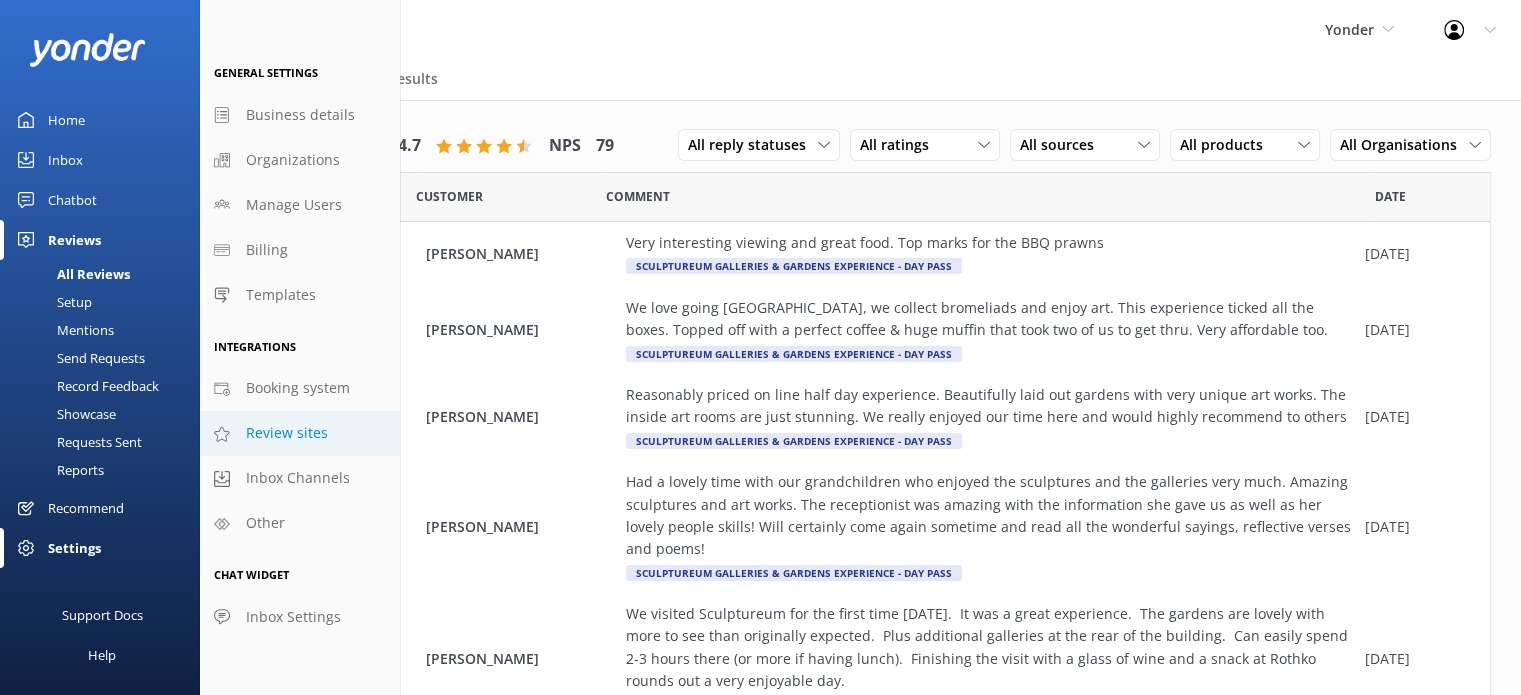 click on "Review sites" at bounding box center (287, 433) 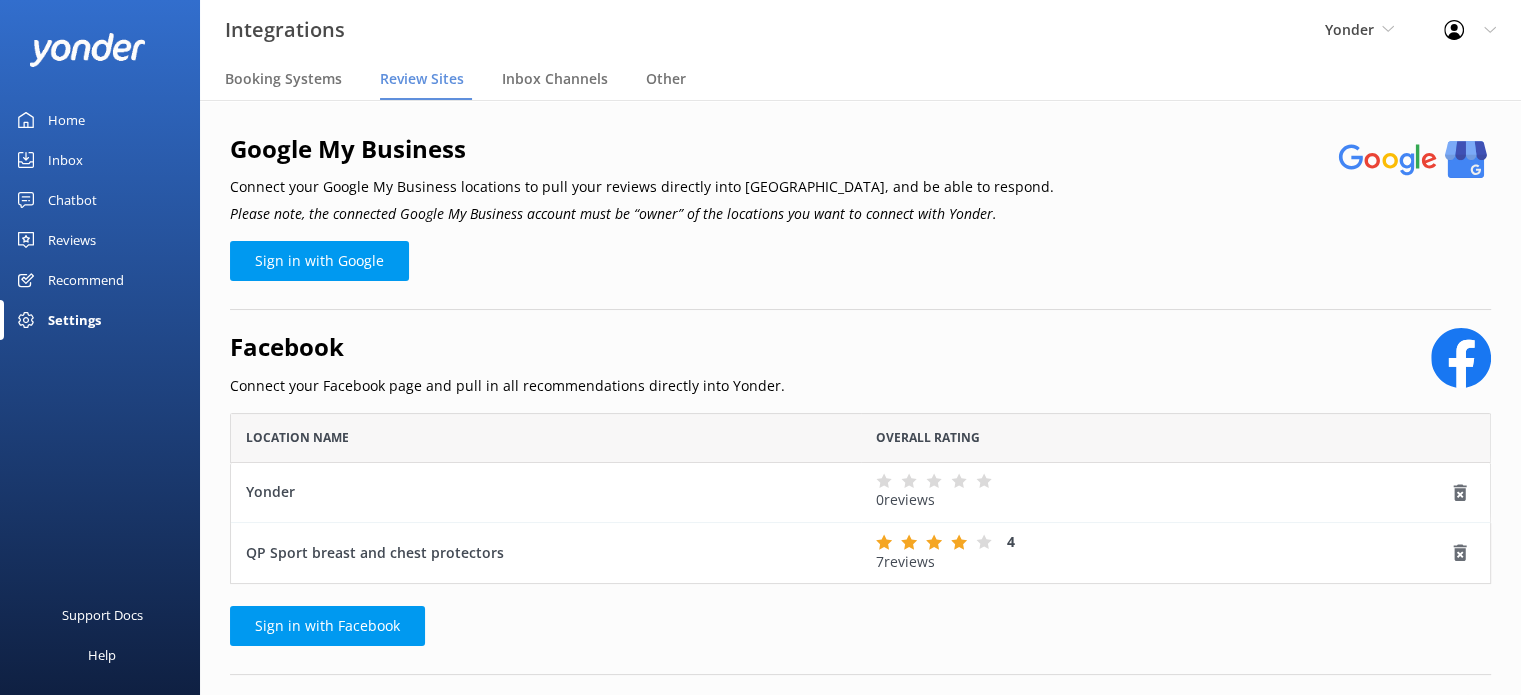 scroll, scrollTop: 16, scrollLeft: 16, axis: both 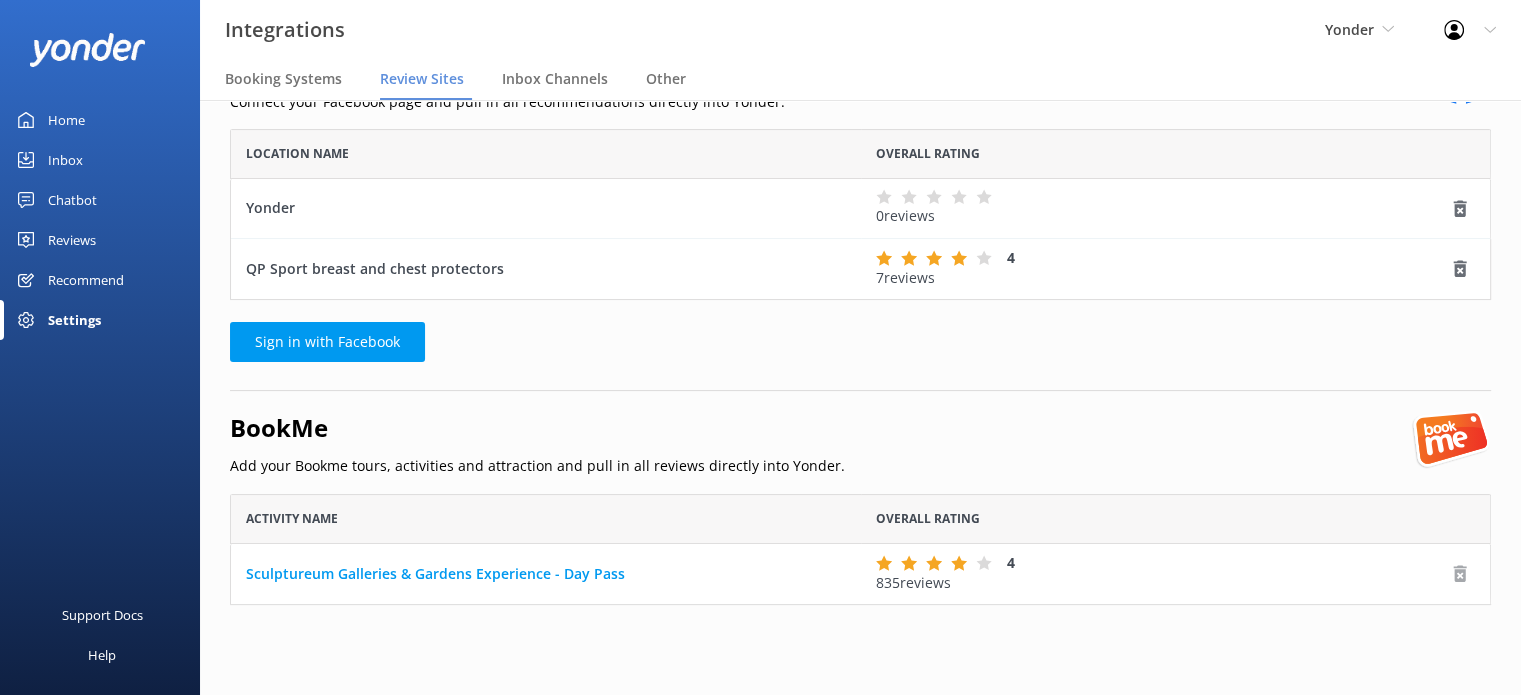 click 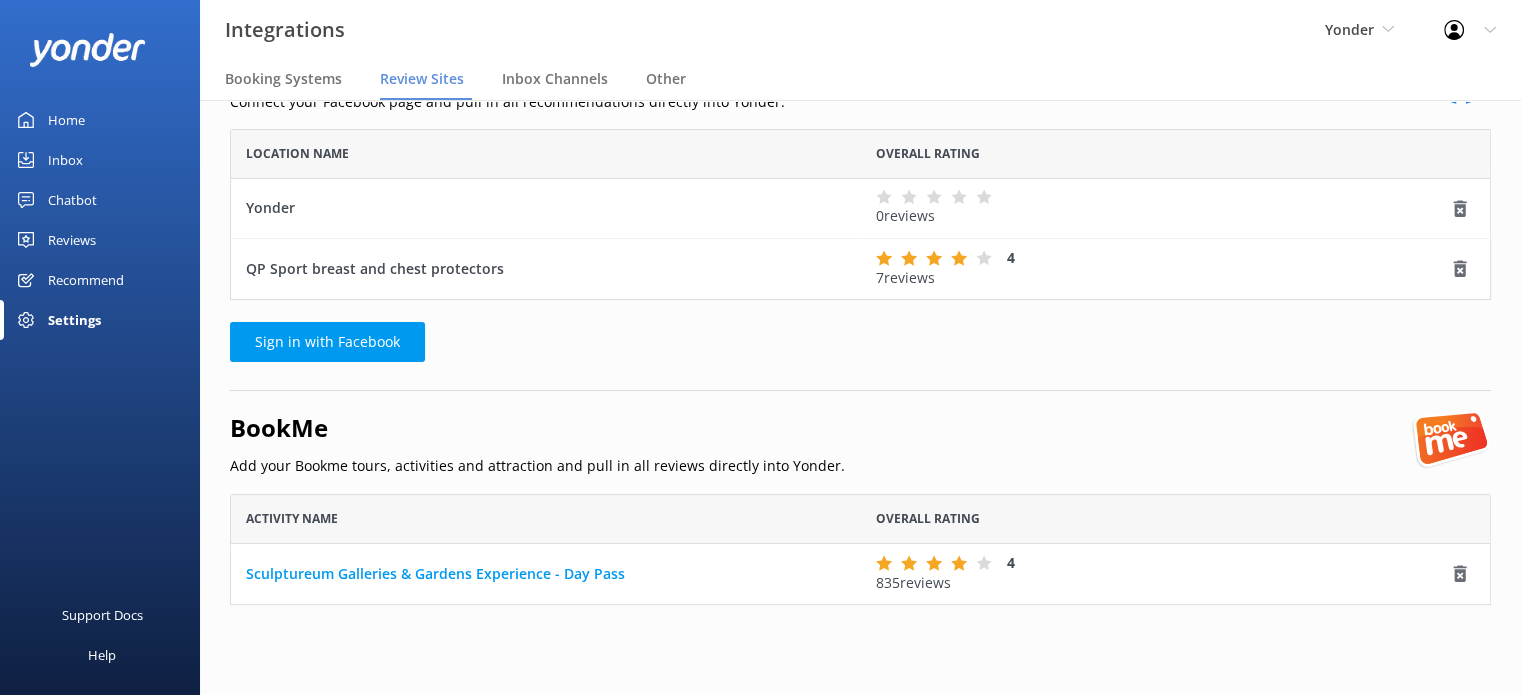 scroll, scrollTop: 36, scrollLeft: 0, axis: vertical 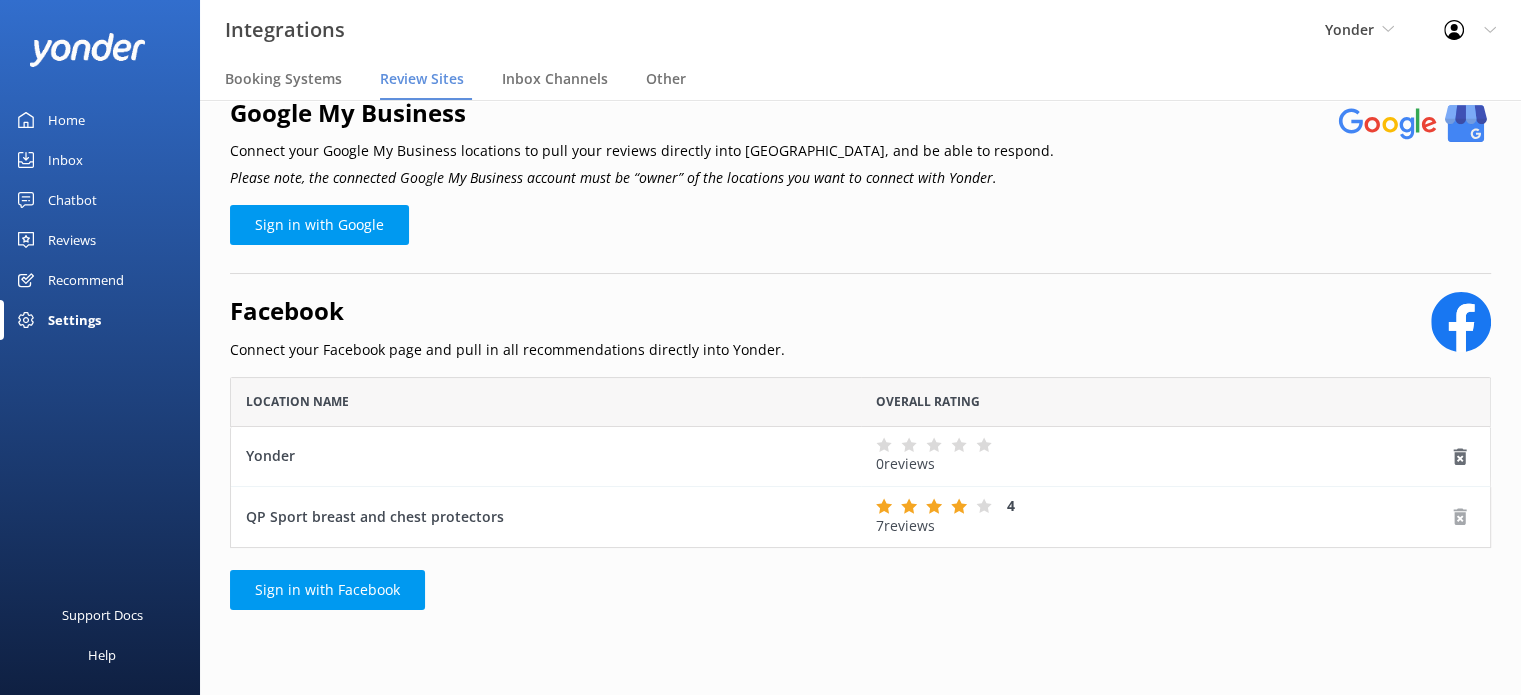 click 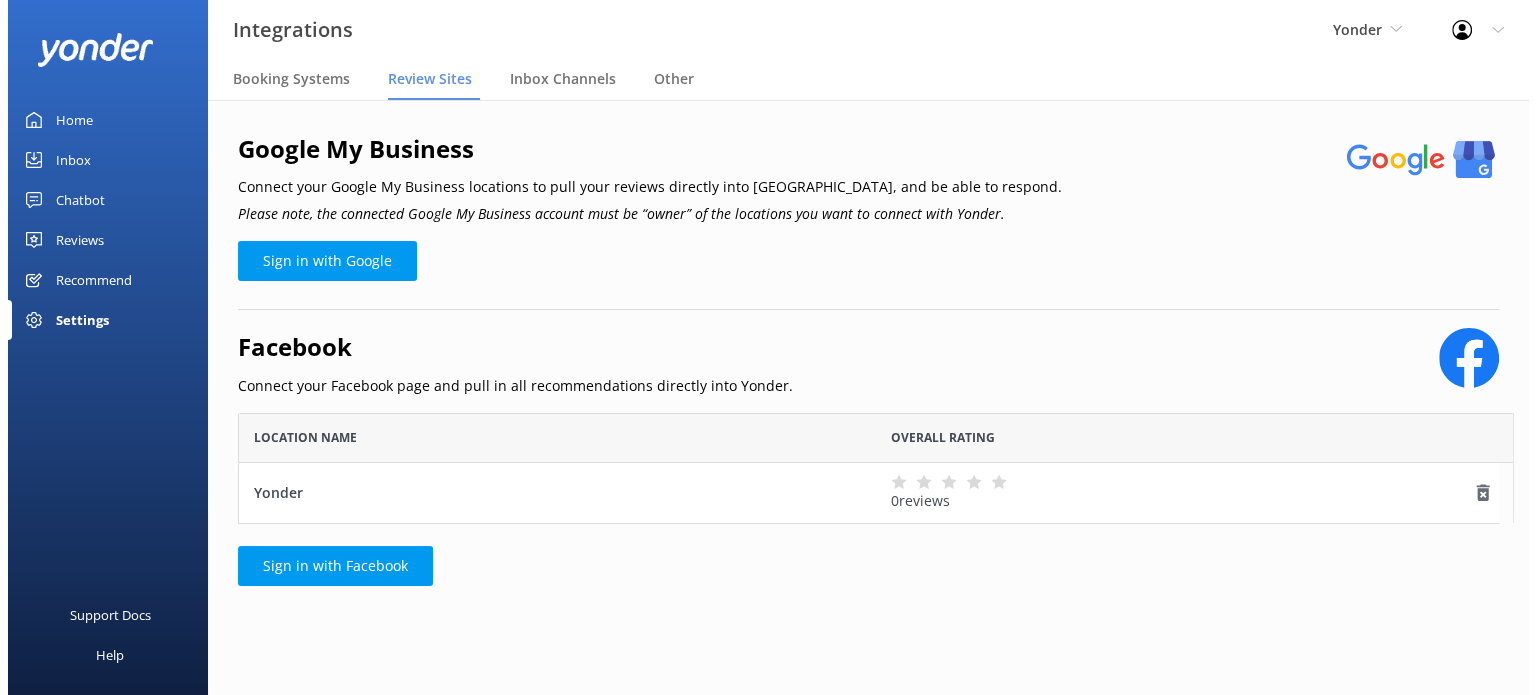 scroll, scrollTop: 0, scrollLeft: 0, axis: both 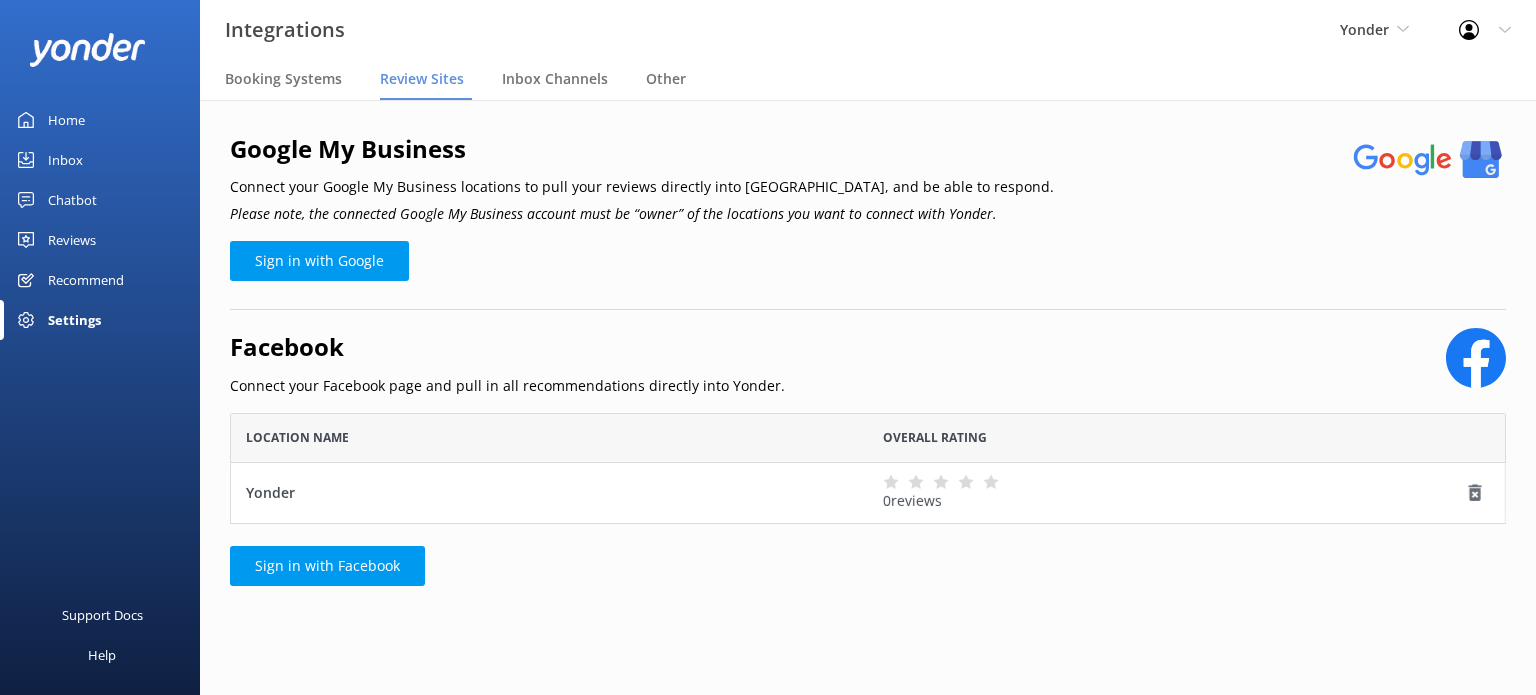 click on "Home" at bounding box center [66, 120] 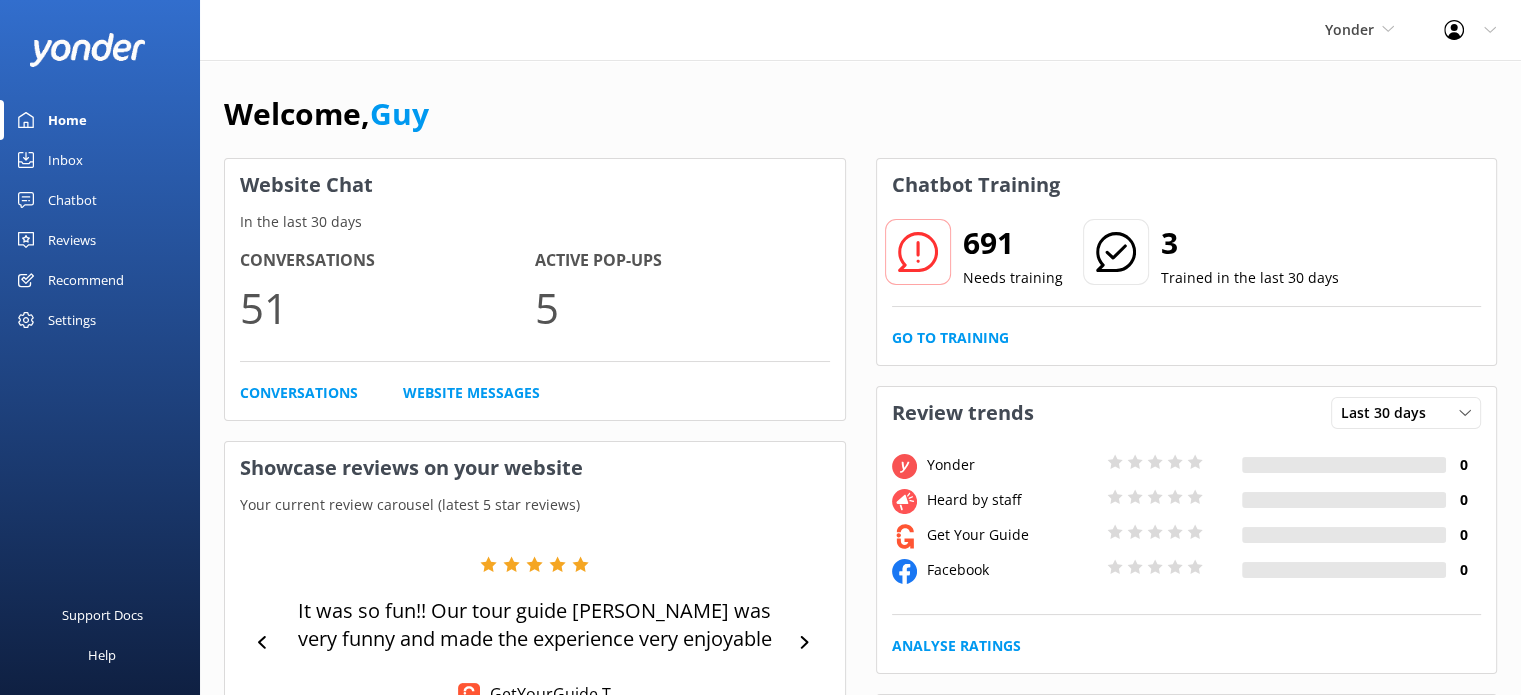 click on "Home" at bounding box center [100, 120] 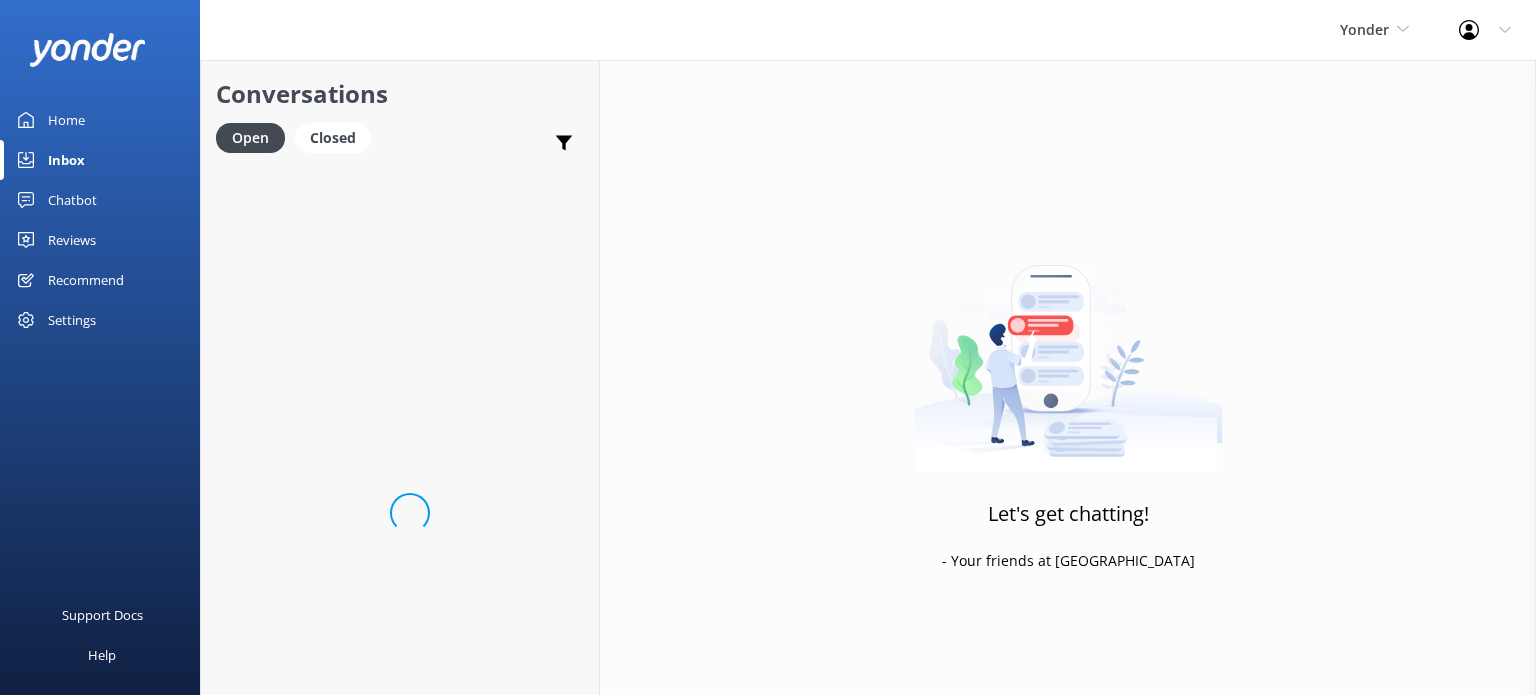click on "Home" at bounding box center (66, 120) 